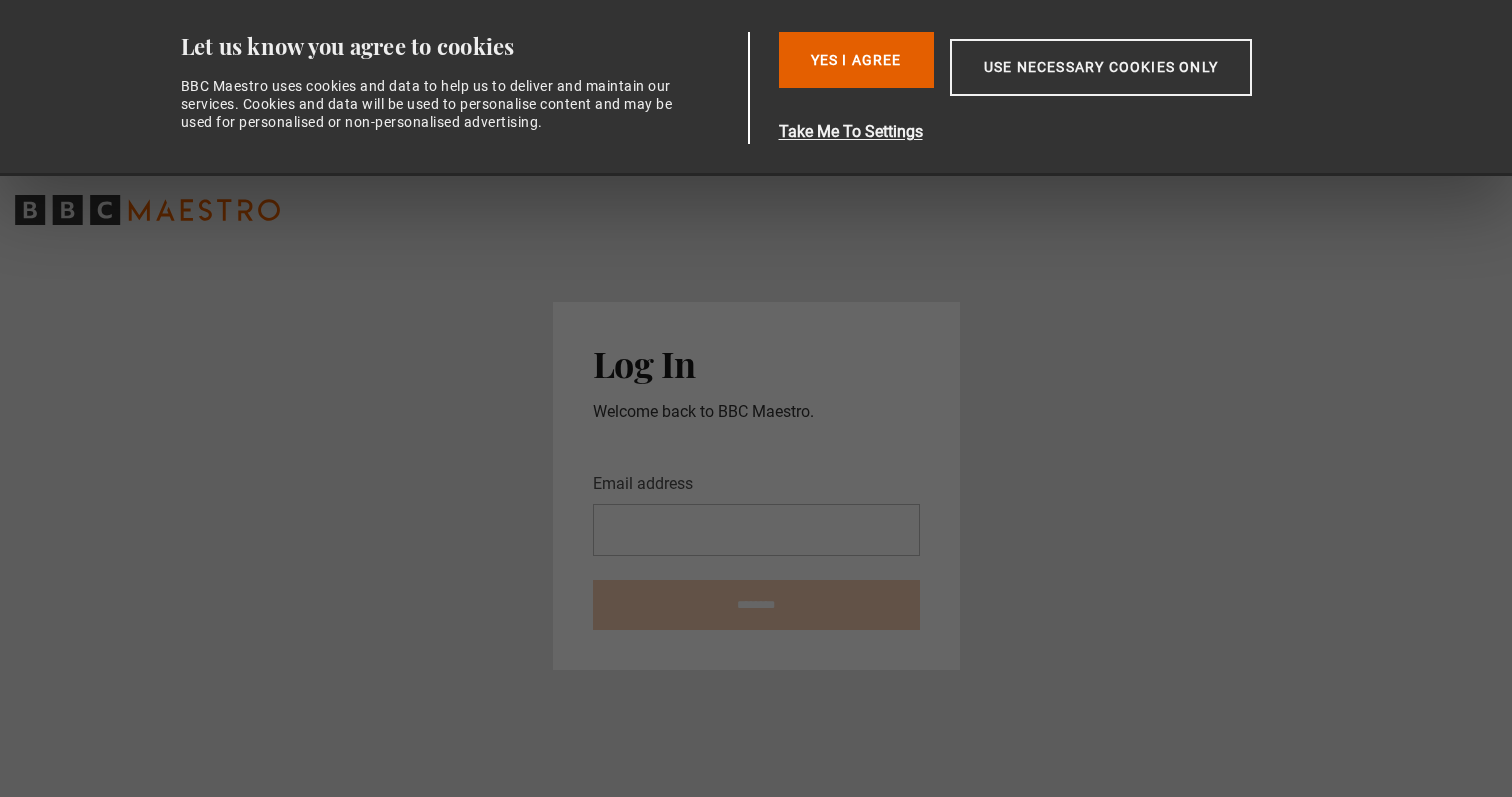 scroll, scrollTop: 0, scrollLeft: 0, axis: both 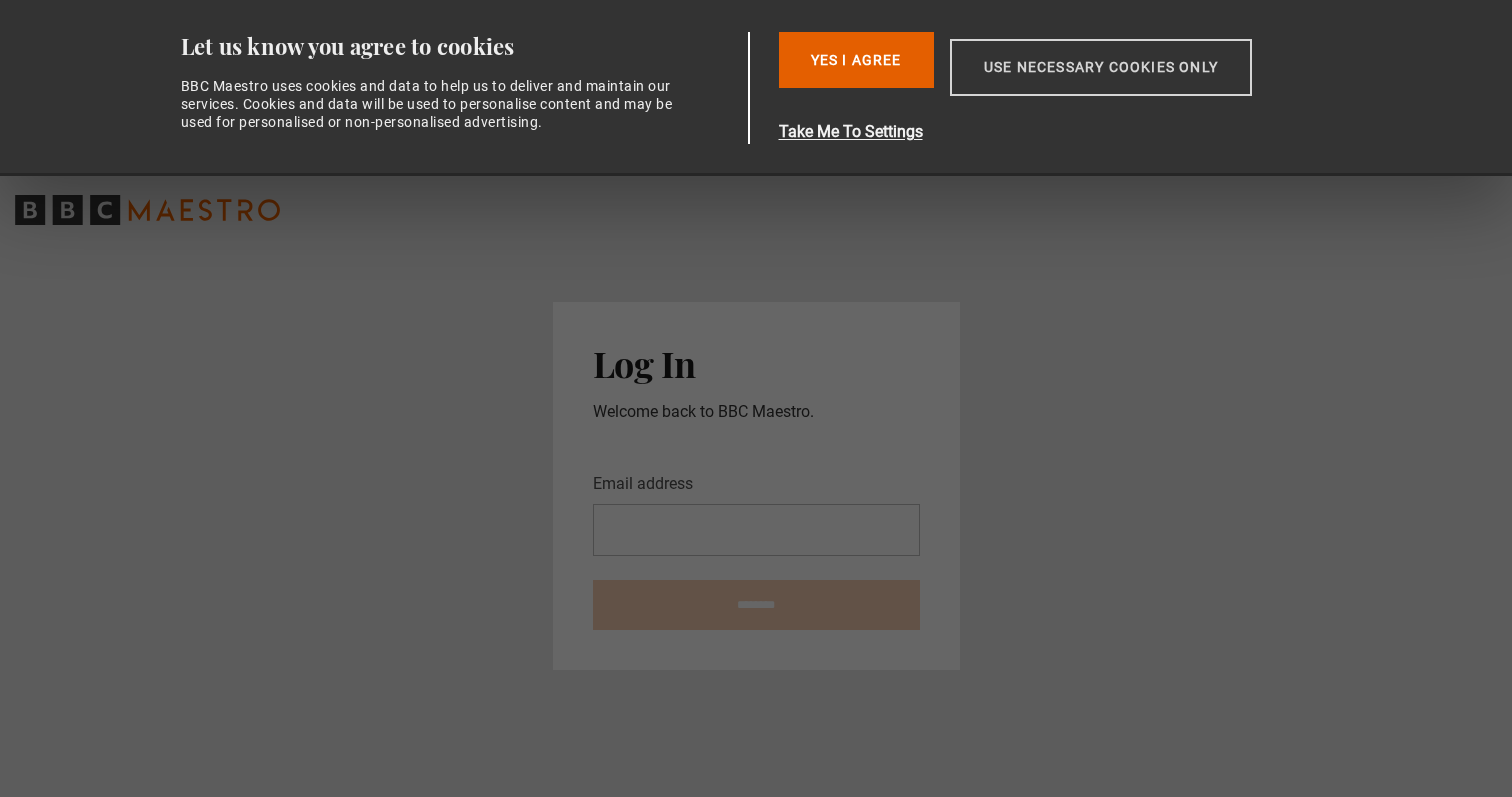 click on "Use necessary cookies only" at bounding box center (1101, 67) 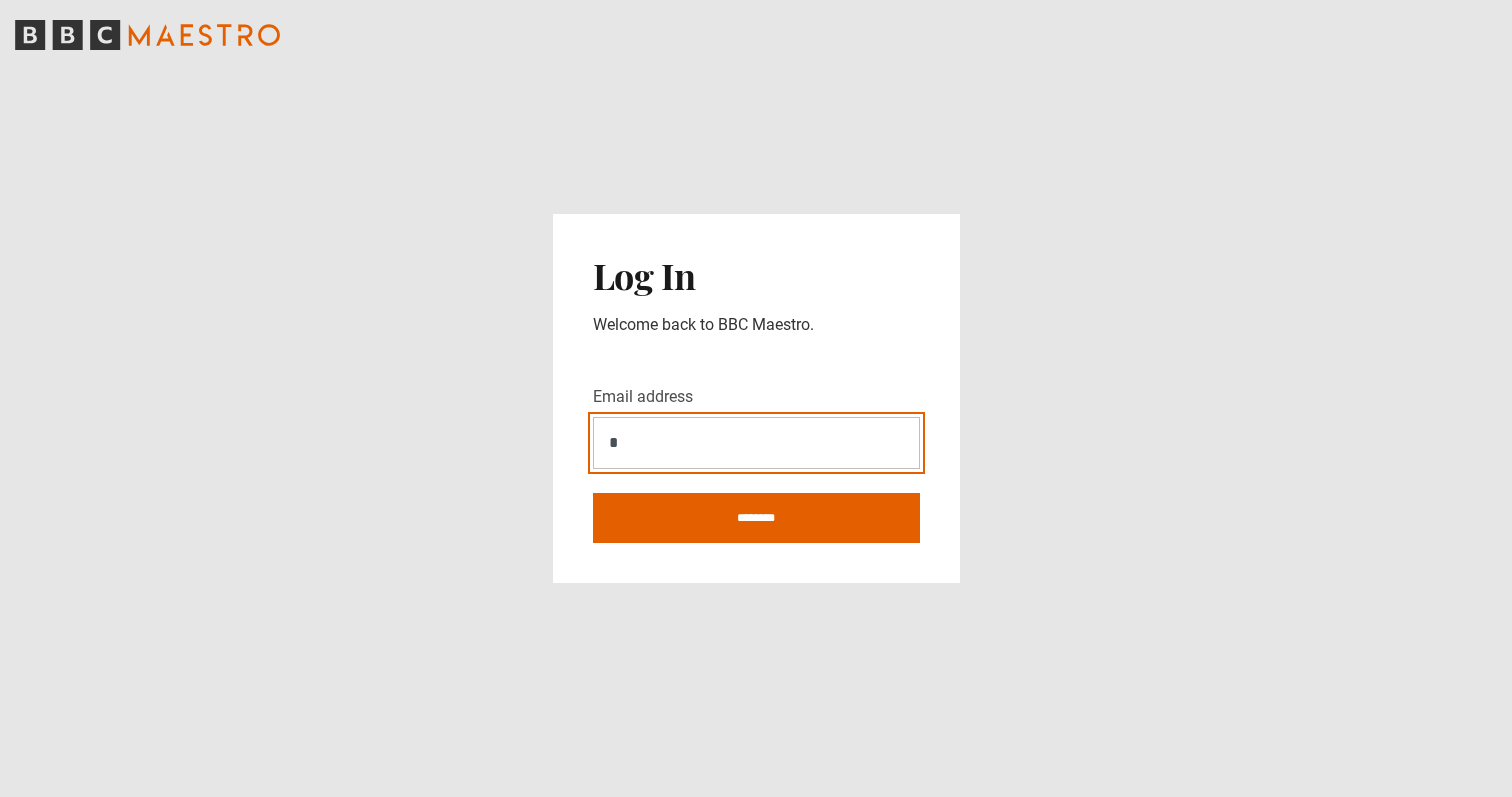 type on "**********" 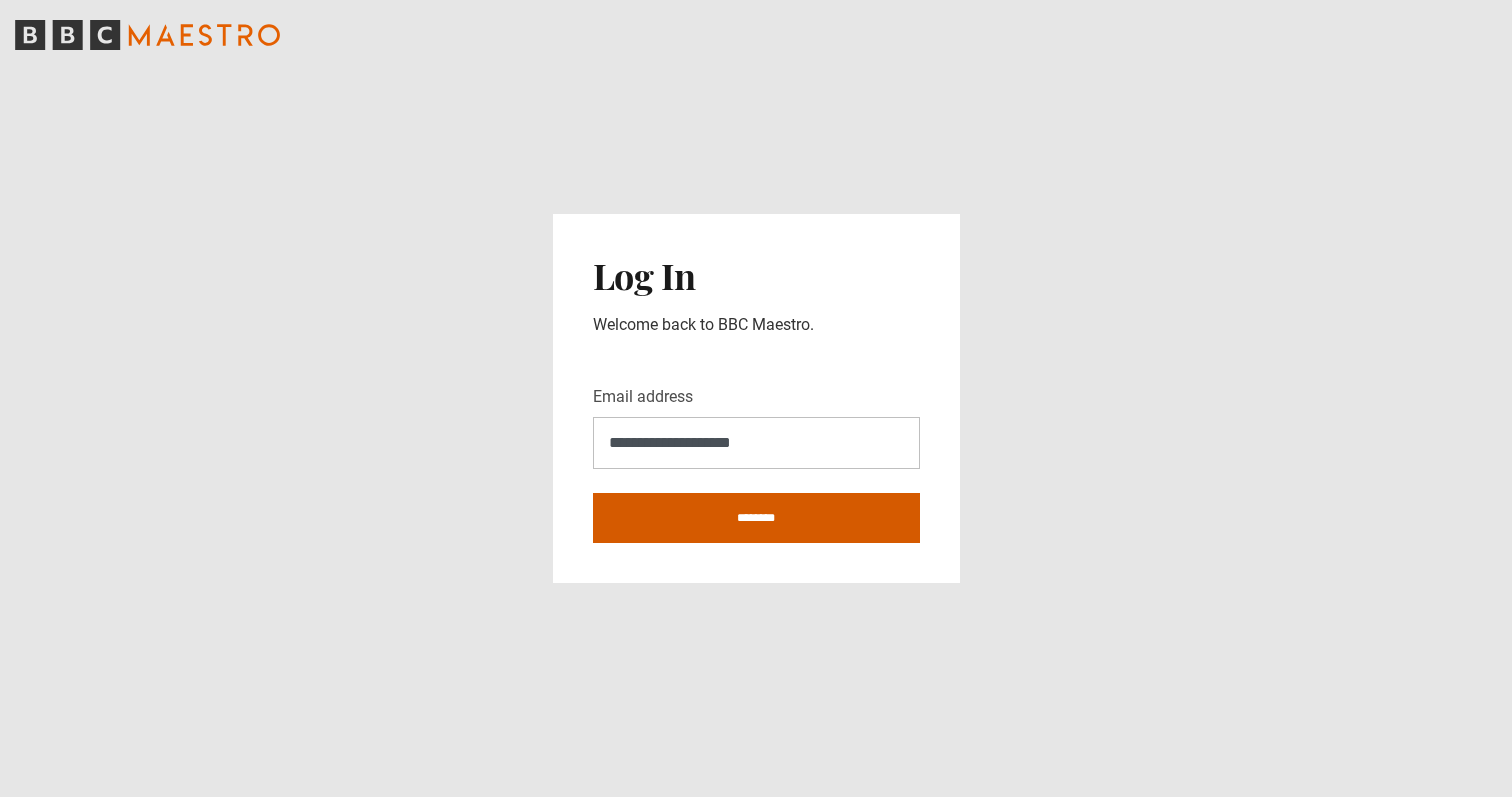 click on "********" at bounding box center (756, 518) 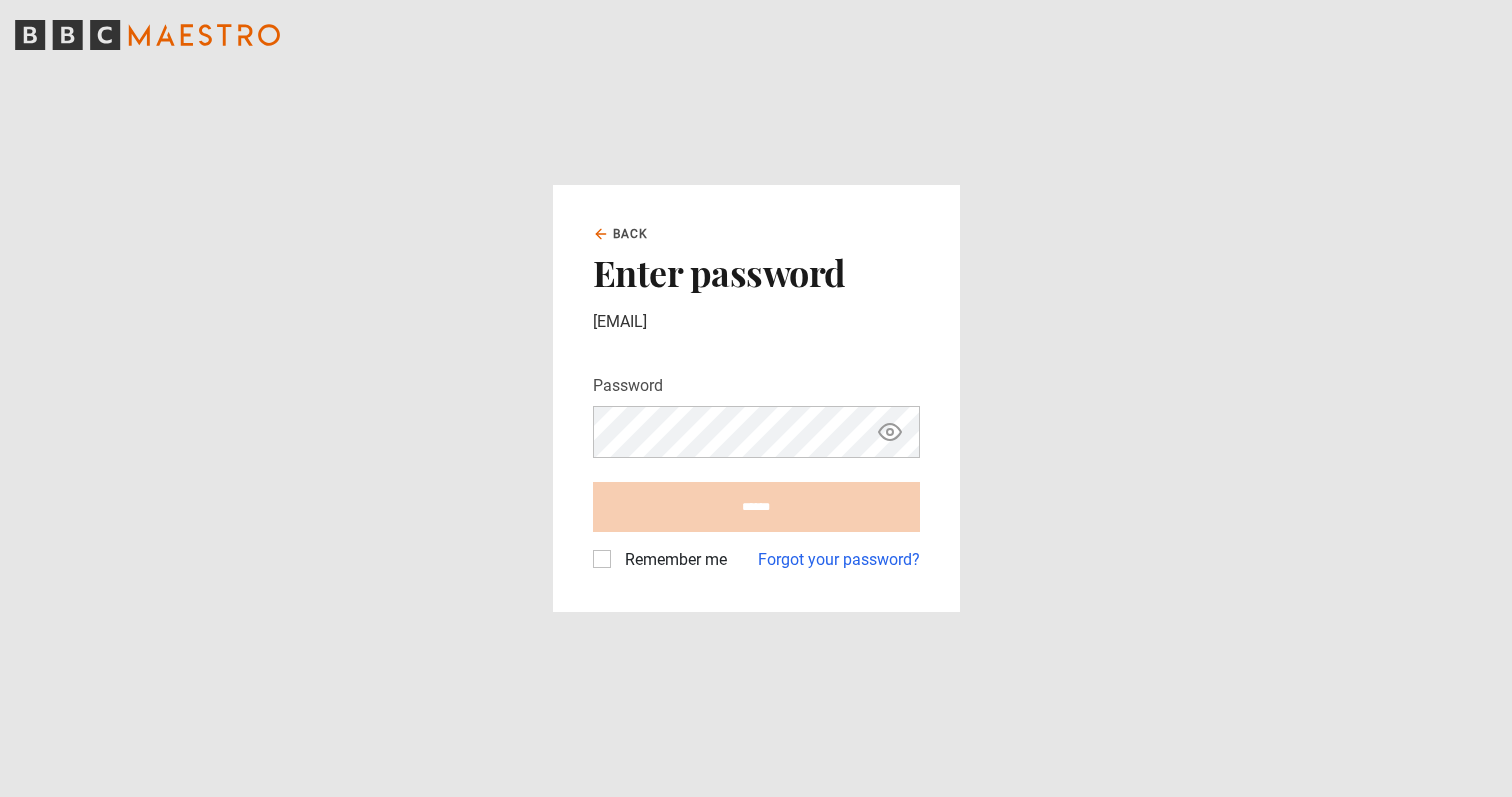 scroll, scrollTop: 0, scrollLeft: 0, axis: both 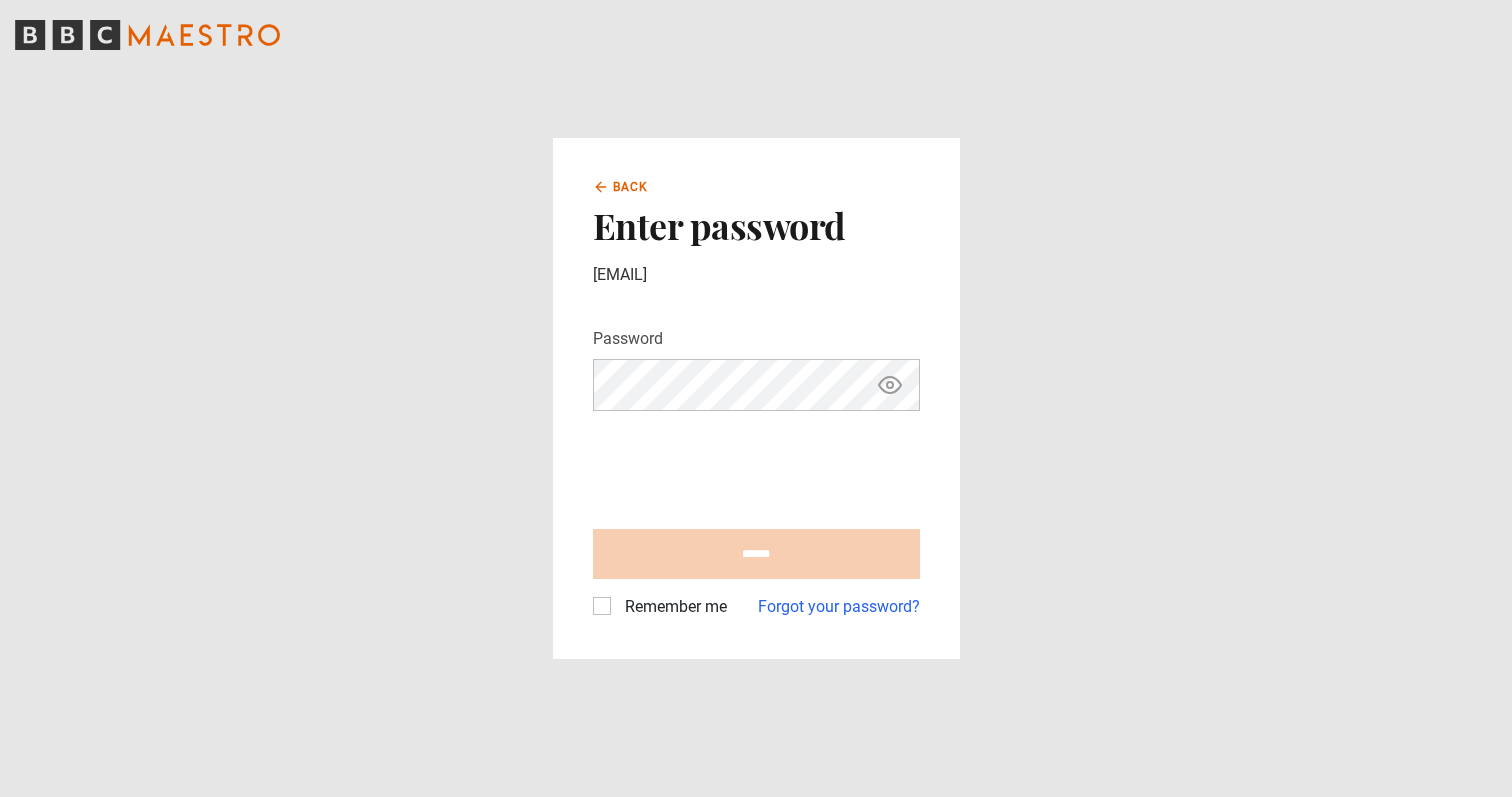 click on "Back" at bounding box center (631, 187) 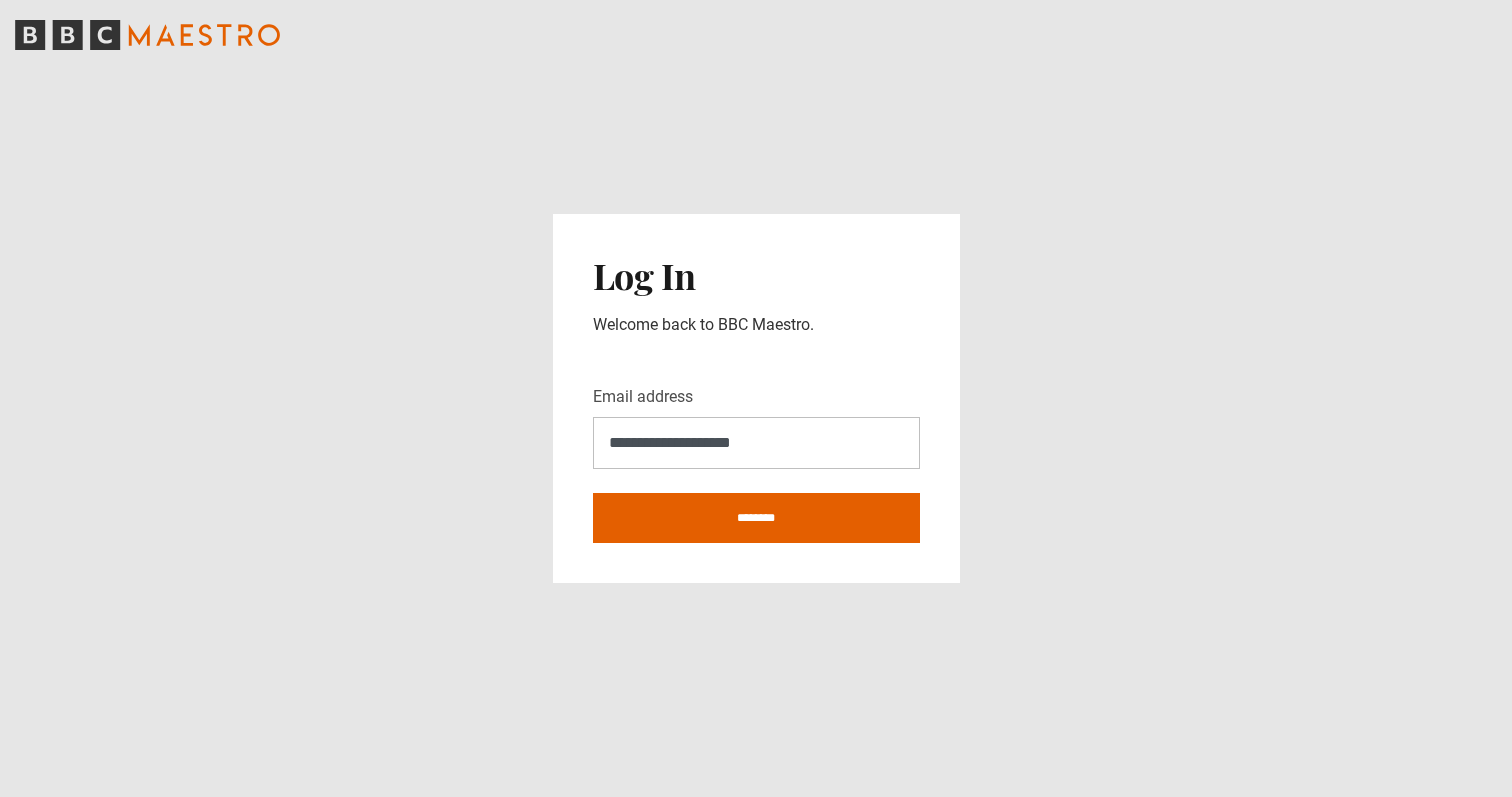scroll, scrollTop: 0, scrollLeft: 0, axis: both 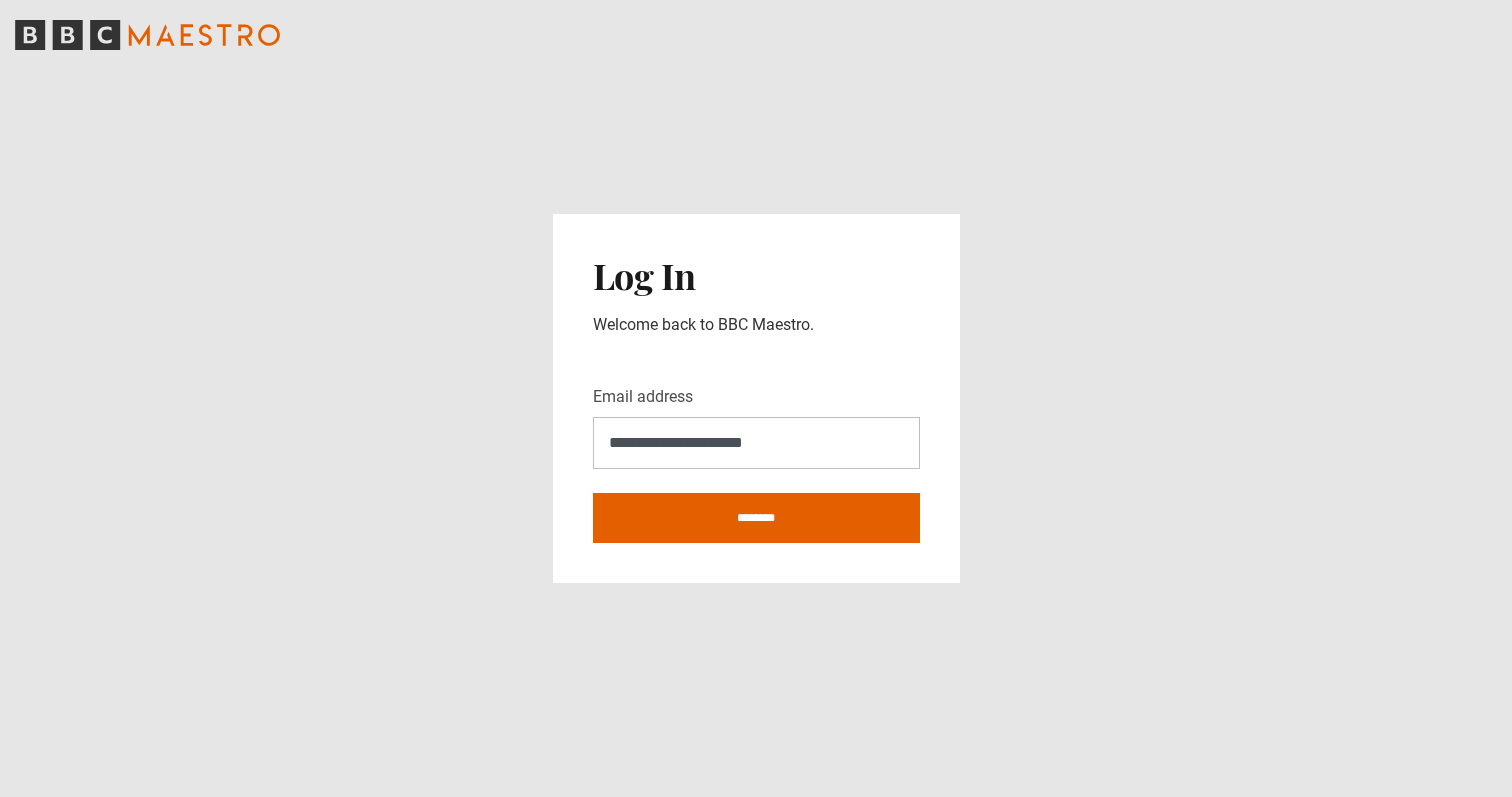 drag, startPoint x: 806, startPoint y: 443, endPoint x: 582, endPoint y: 438, distance: 224.0558 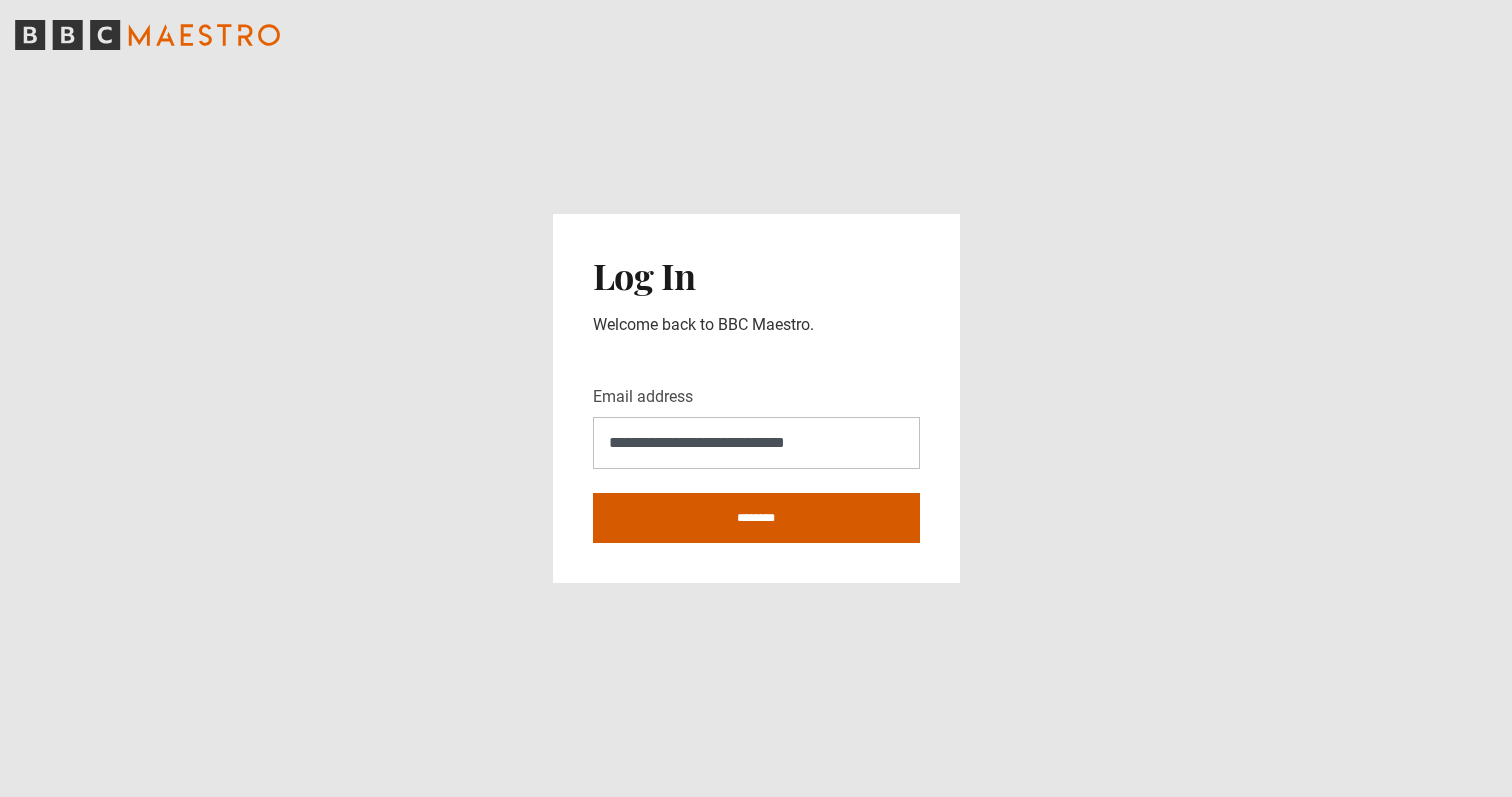 type on "**********" 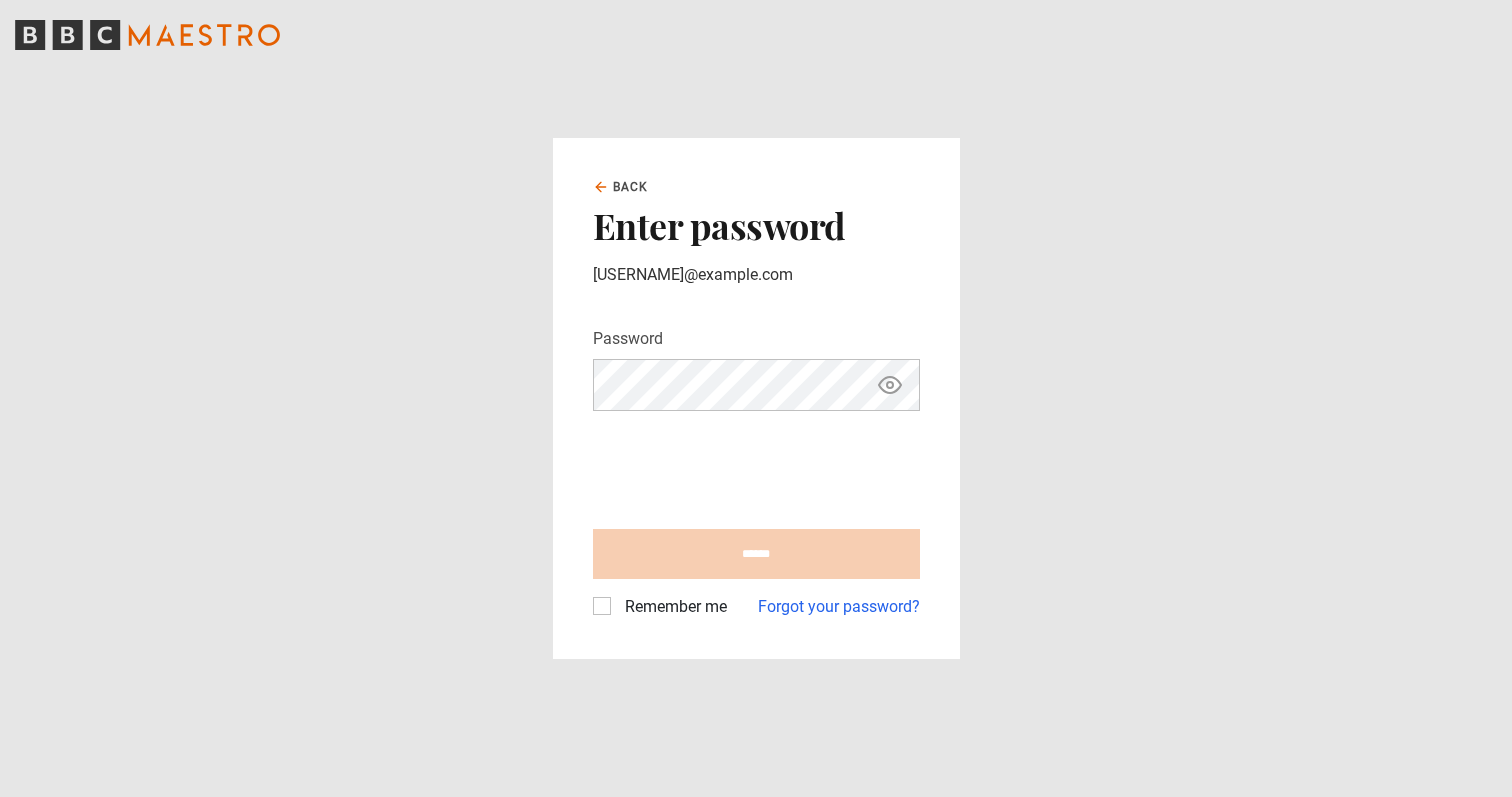 scroll, scrollTop: 0, scrollLeft: 0, axis: both 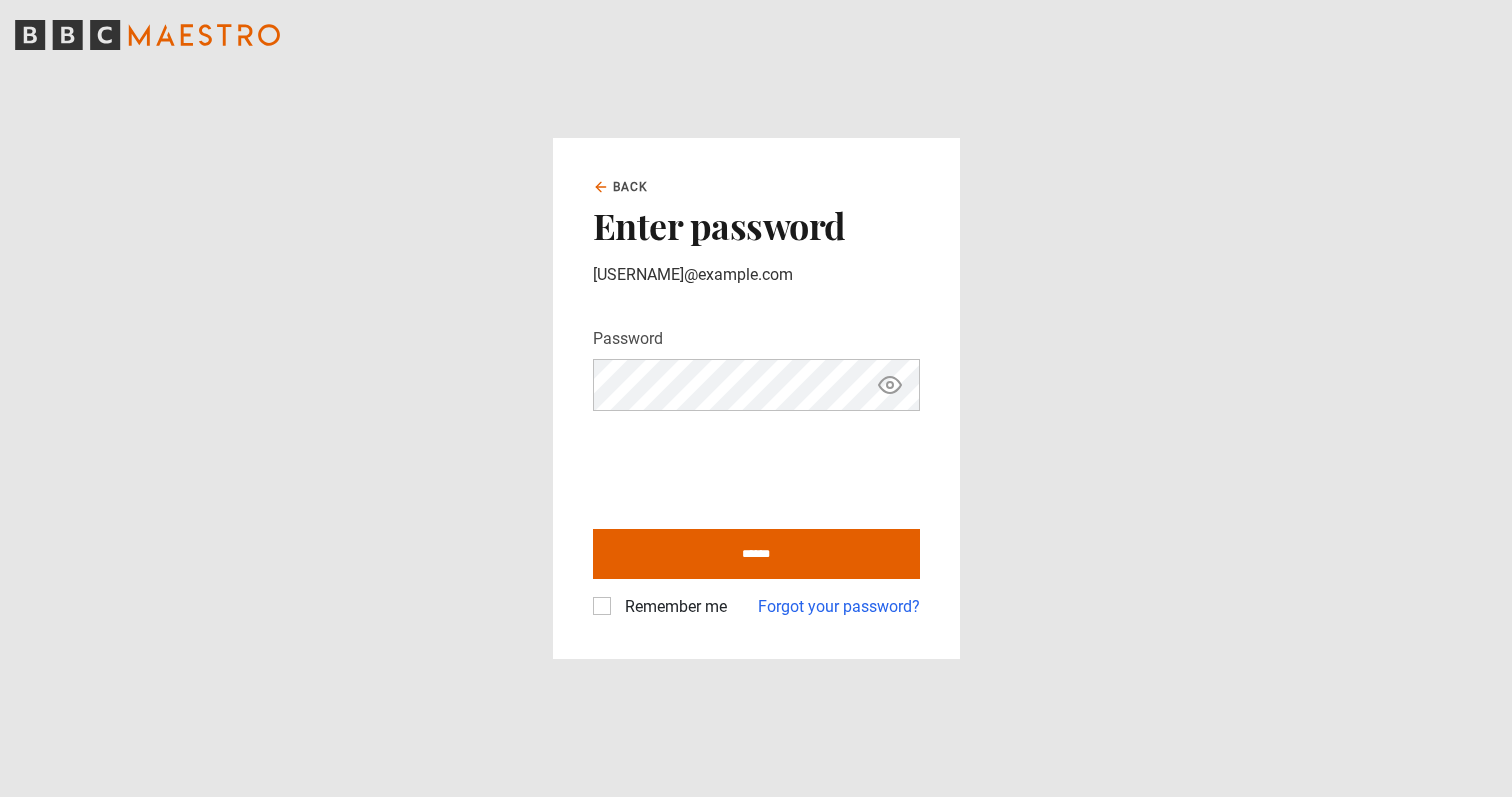 click 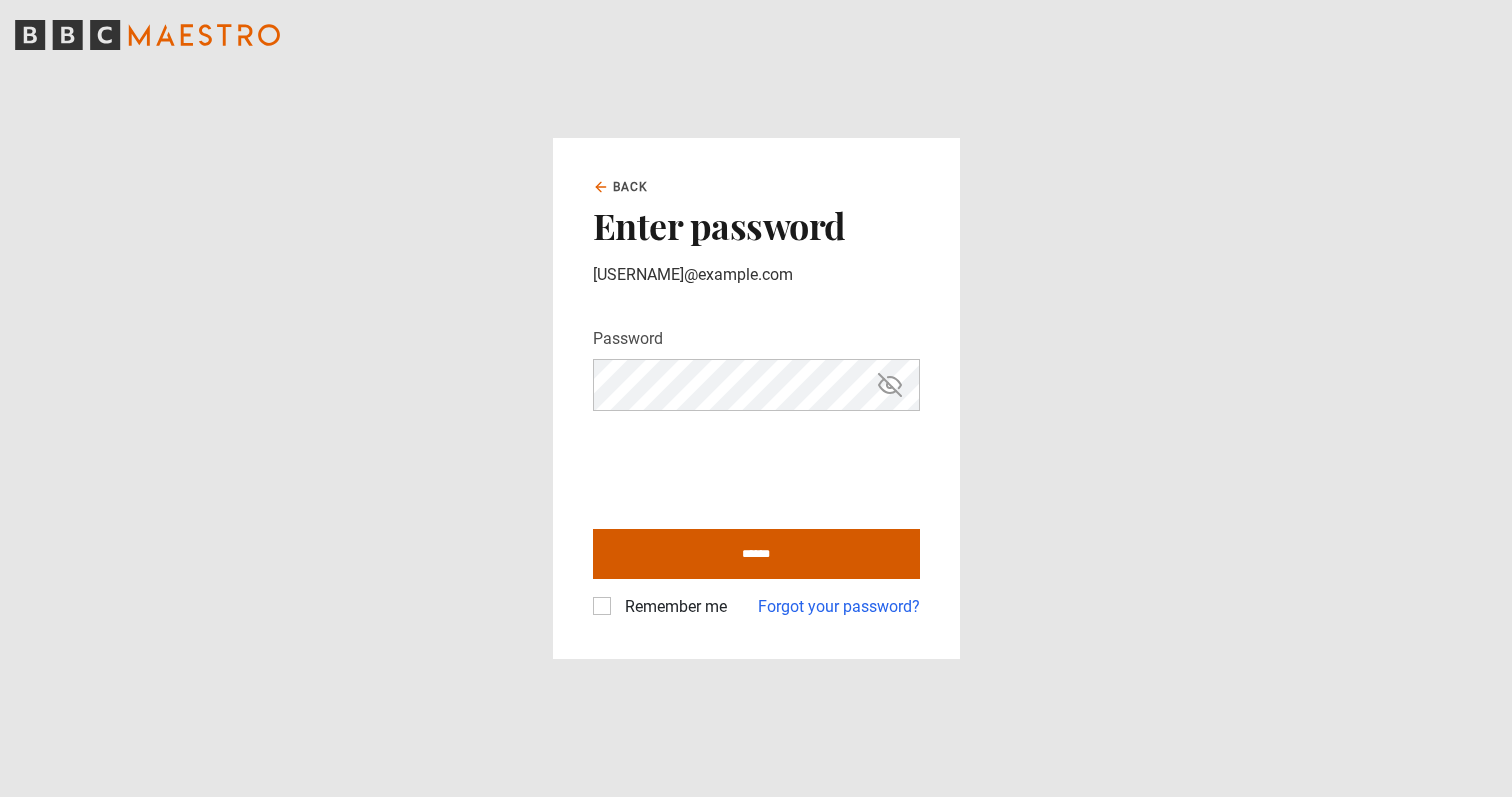 click on "******" at bounding box center (756, 554) 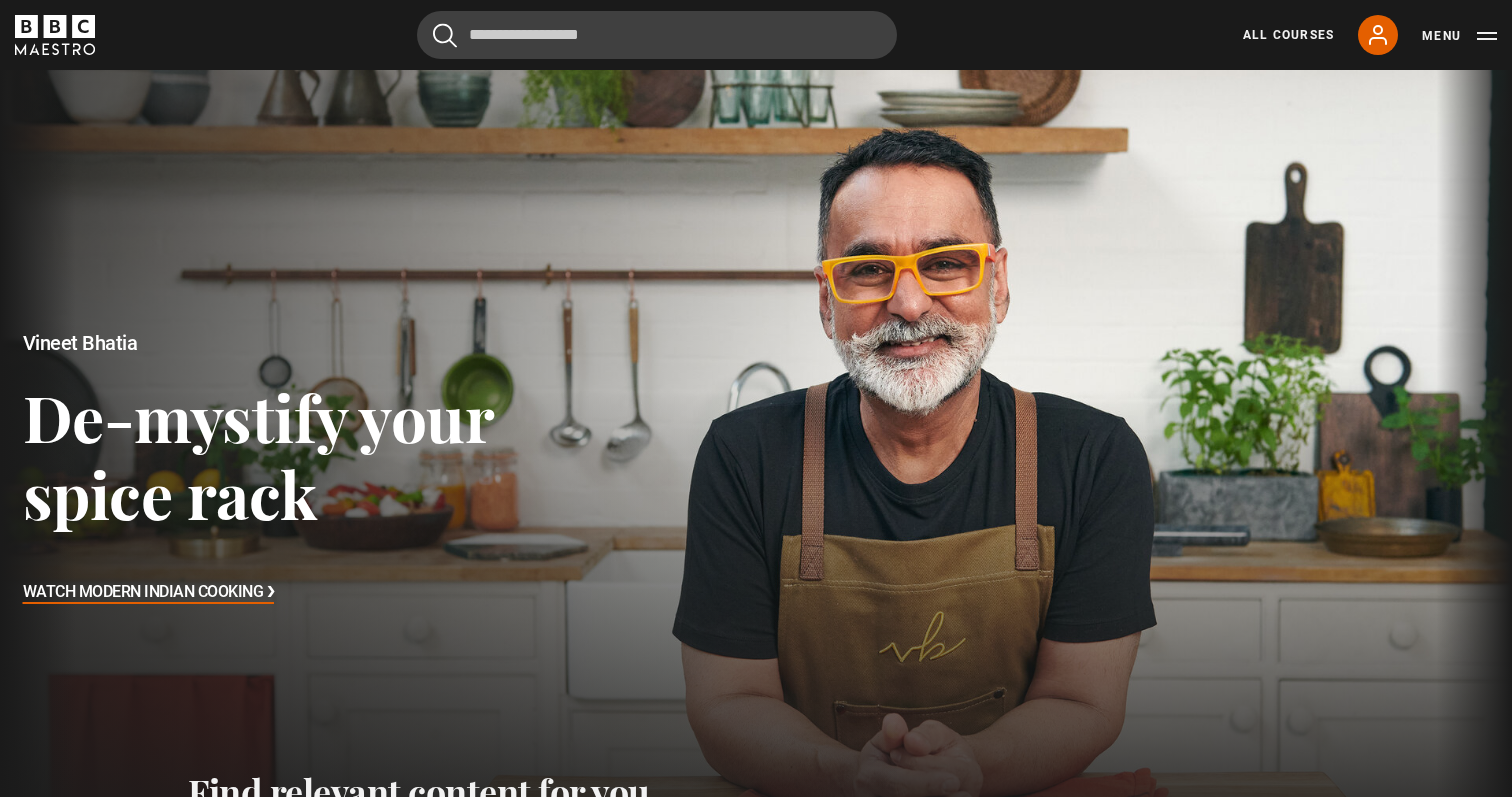 scroll, scrollTop: 325, scrollLeft: 0, axis: vertical 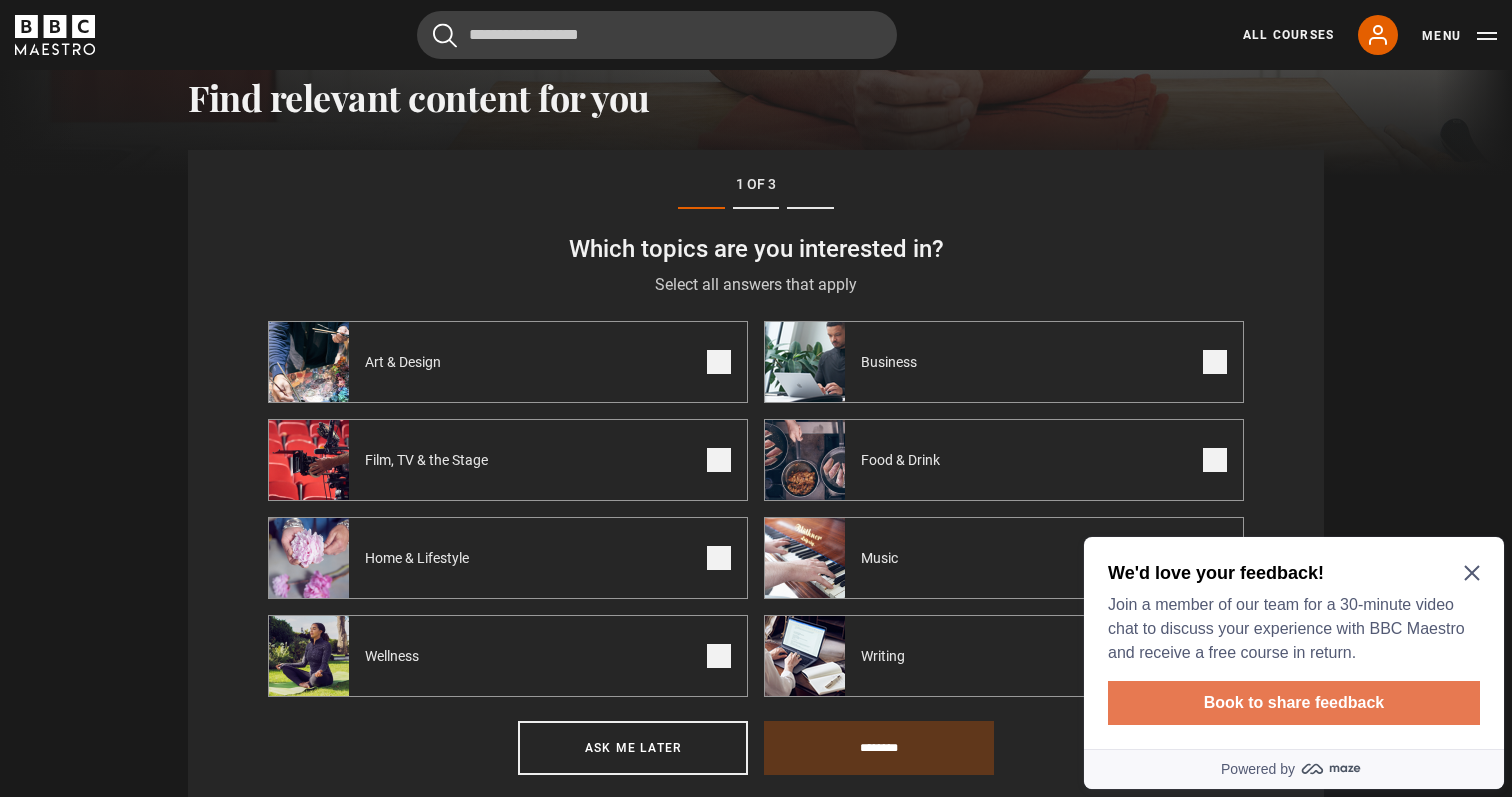 click on "Book to share feedback" at bounding box center (1294, 703) 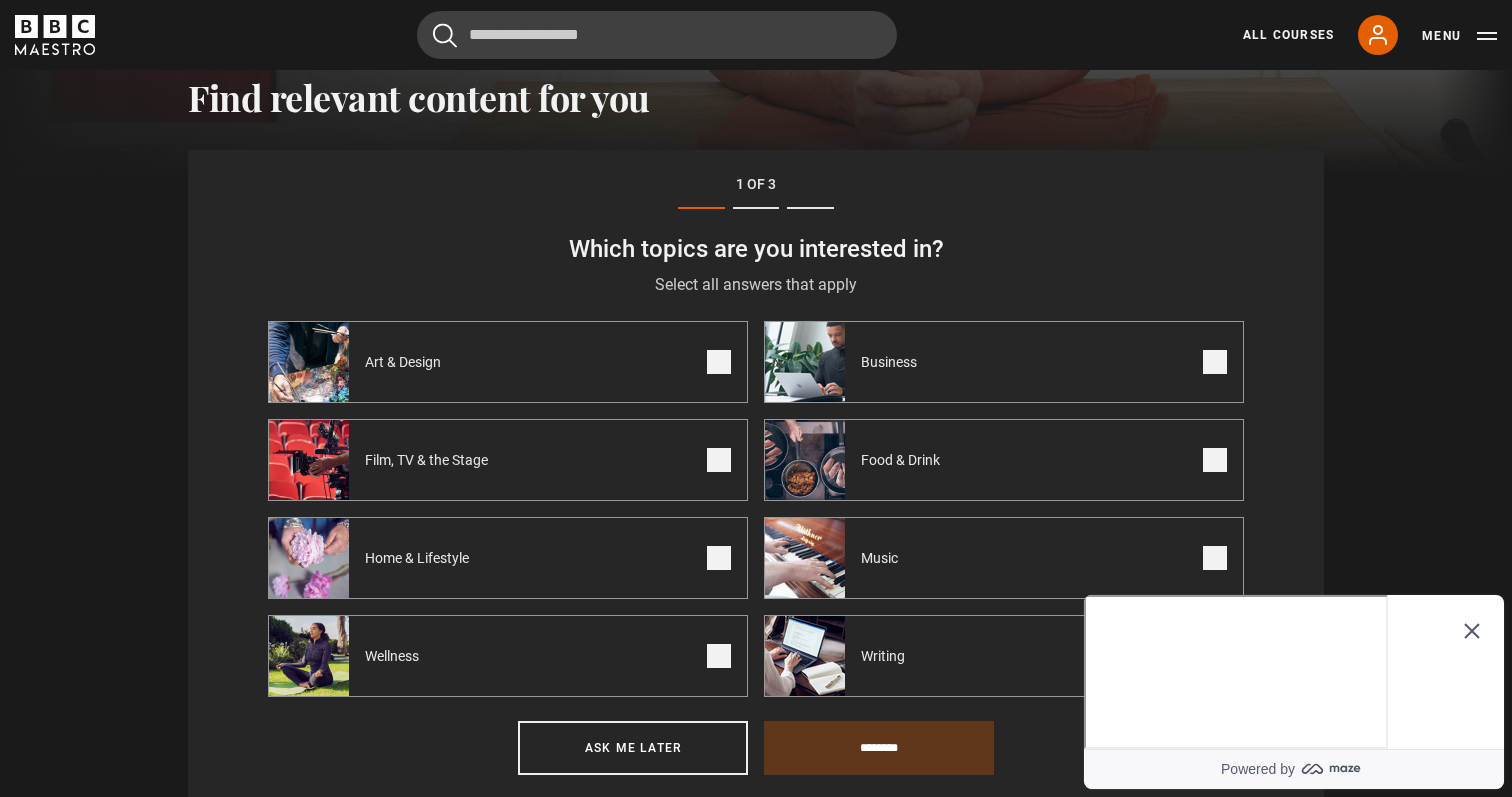 click 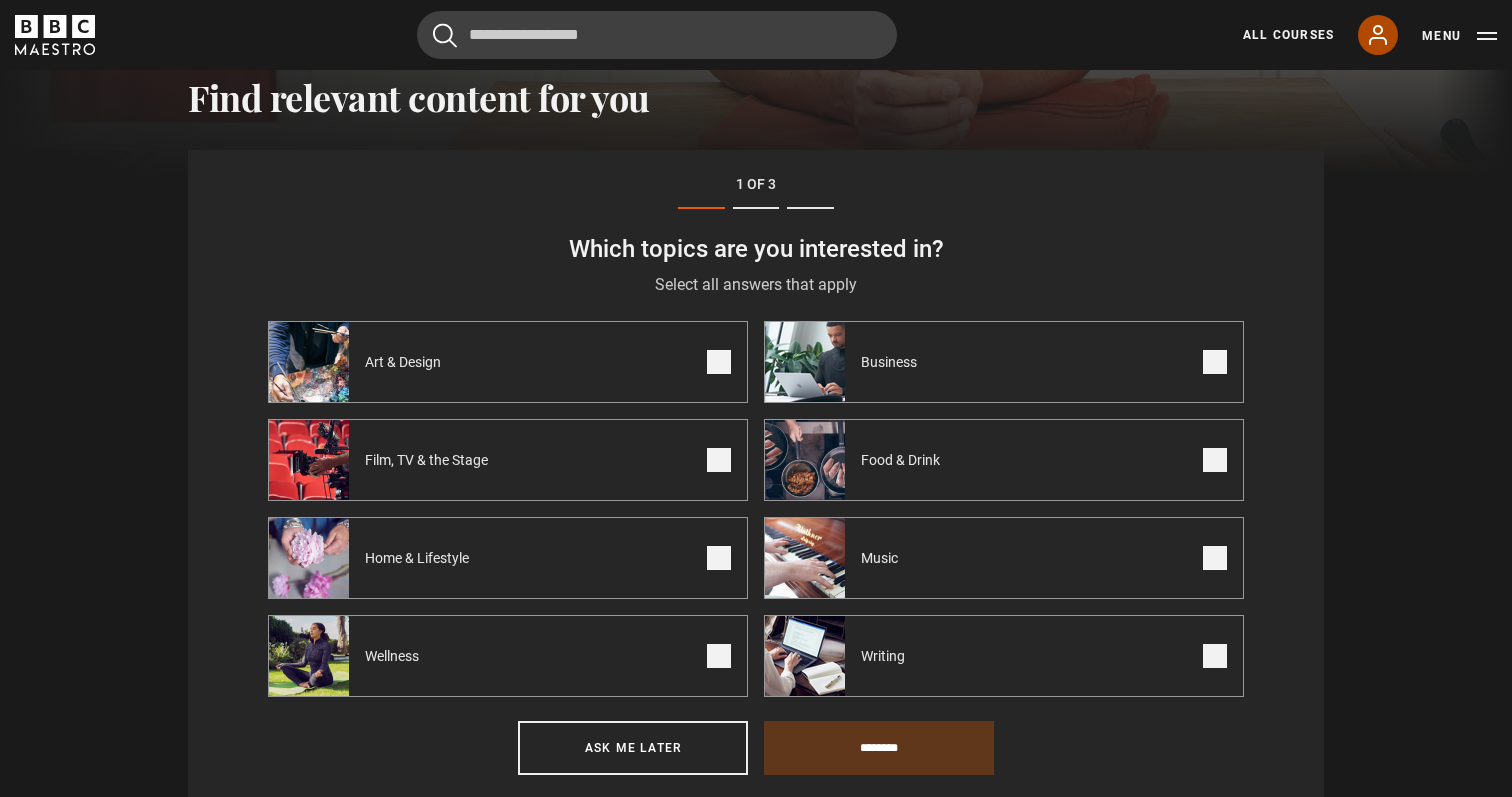 click 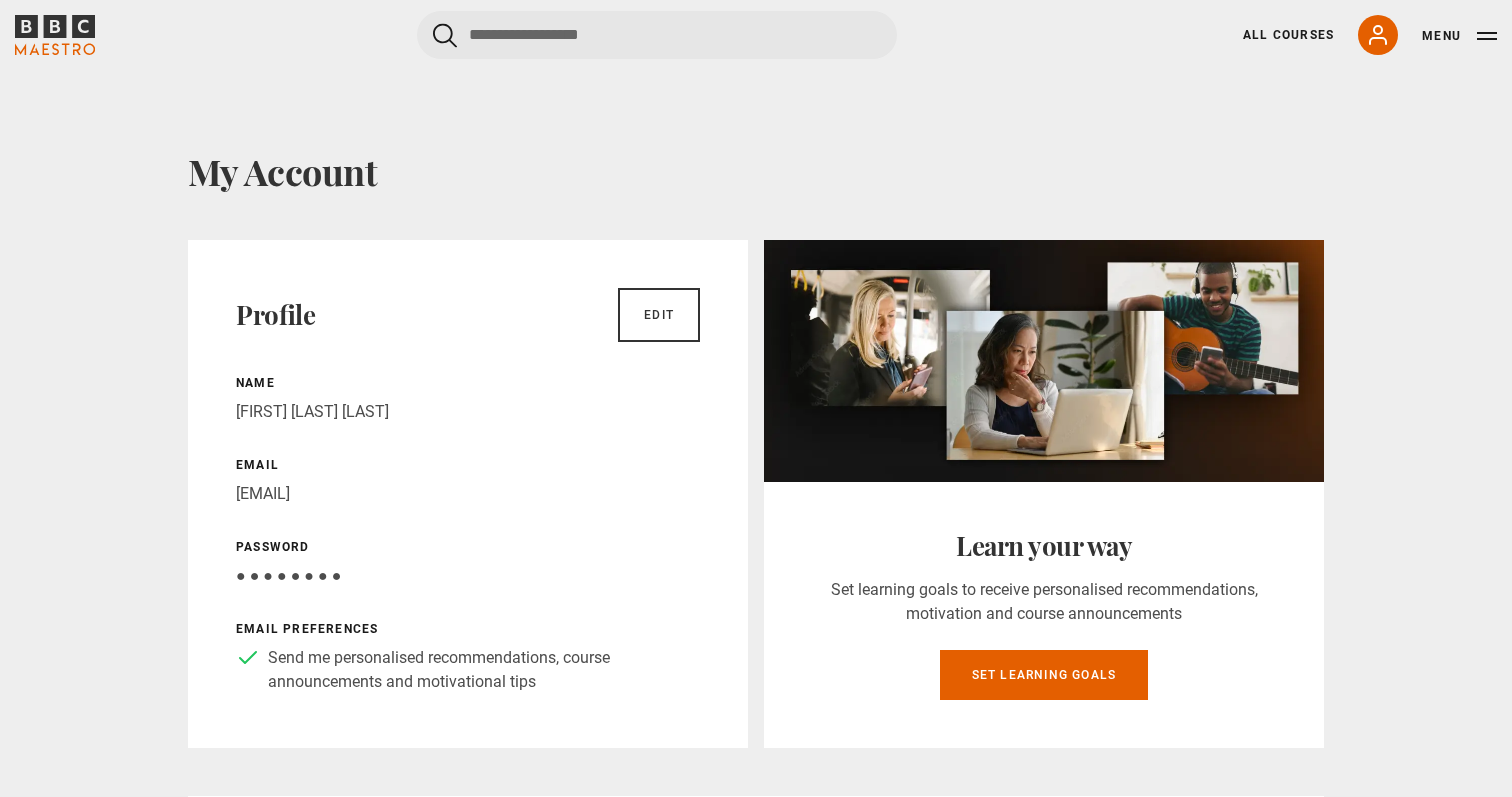 scroll, scrollTop: 0, scrollLeft: 0, axis: both 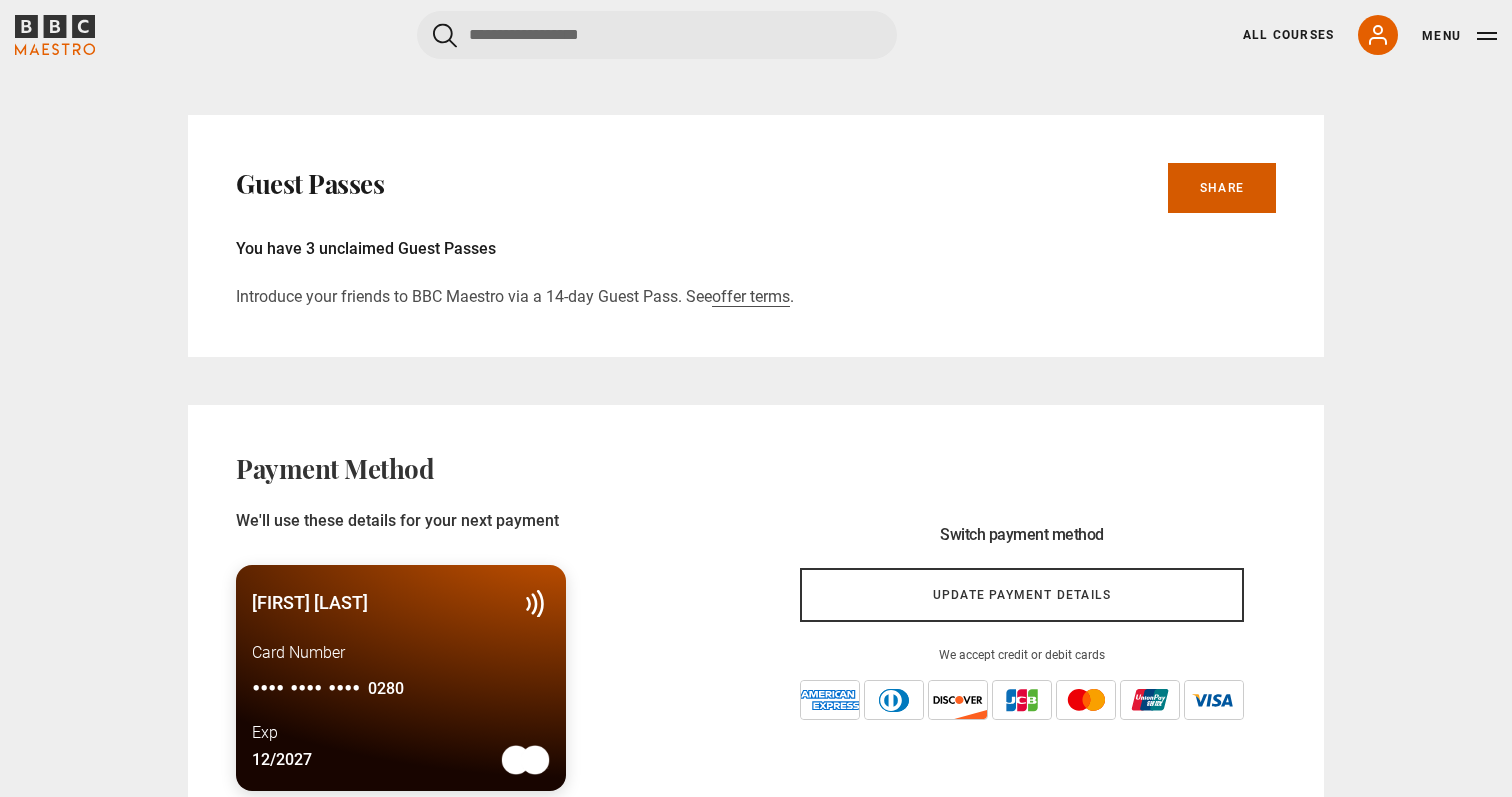 click on "Share" at bounding box center (1222, 188) 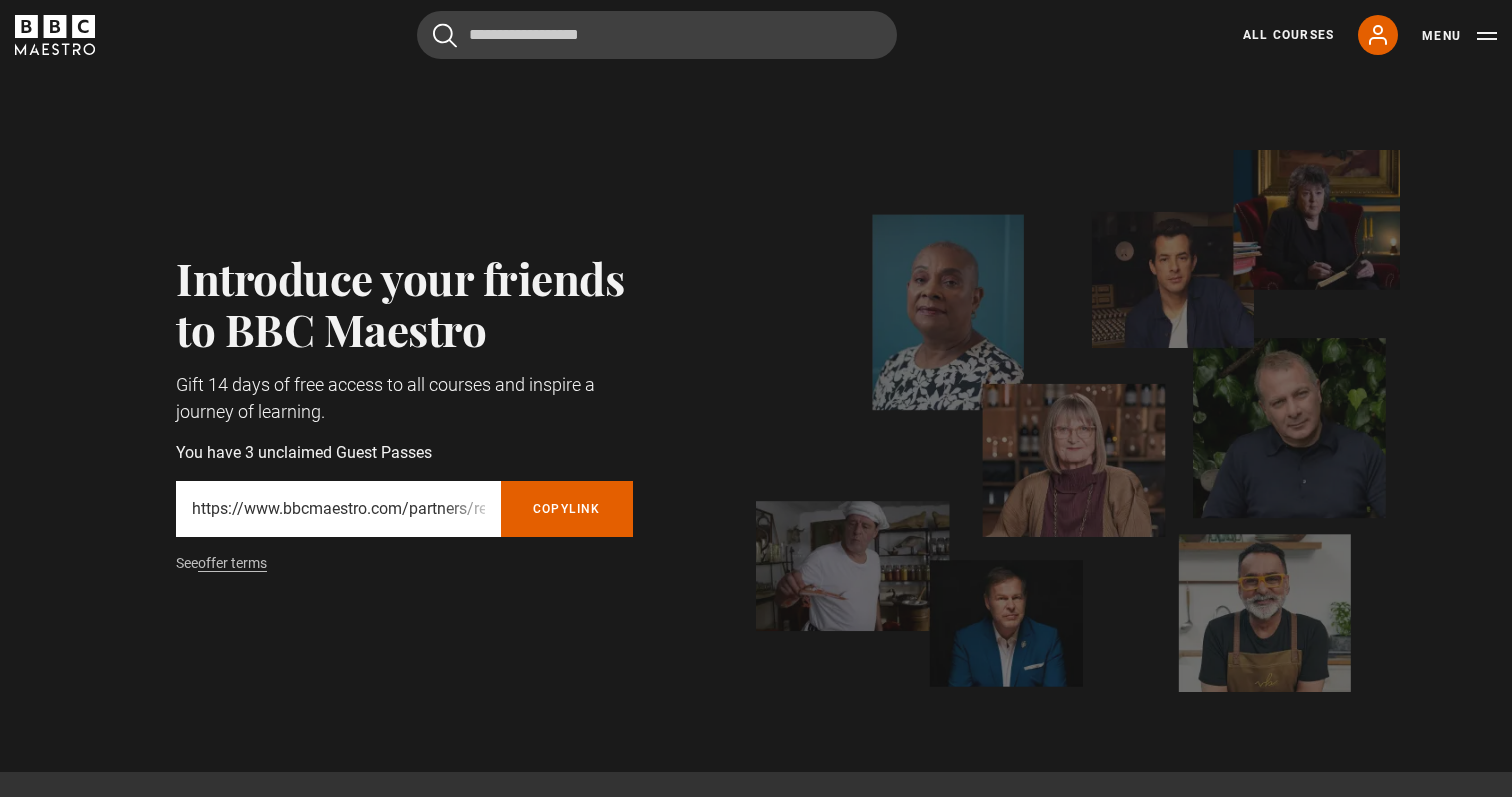 scroll, scrollTop: 0, scrollLeft: 0, axis: both 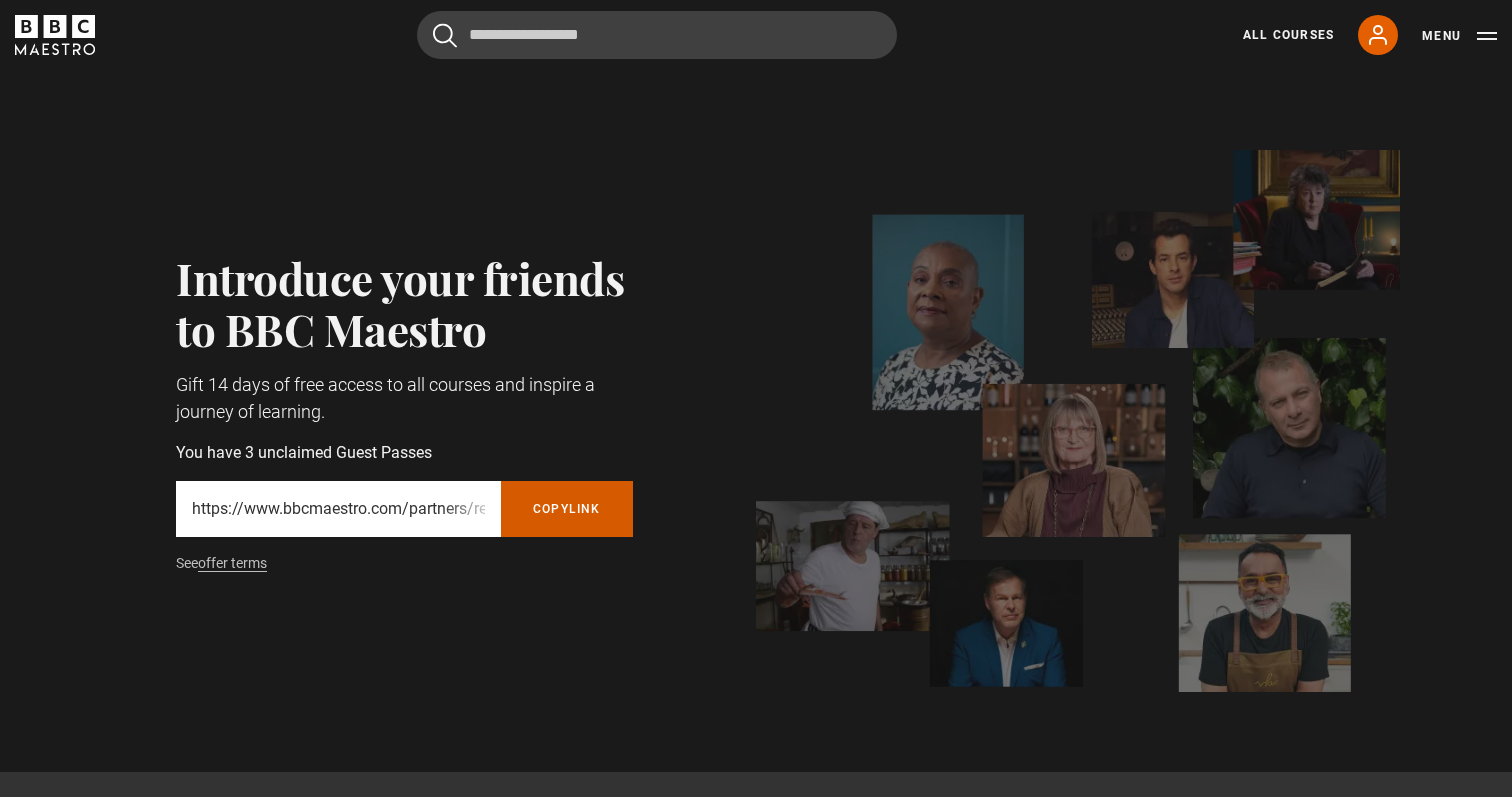 click on "Copy  referral  link" at bounding box center [567, 509] 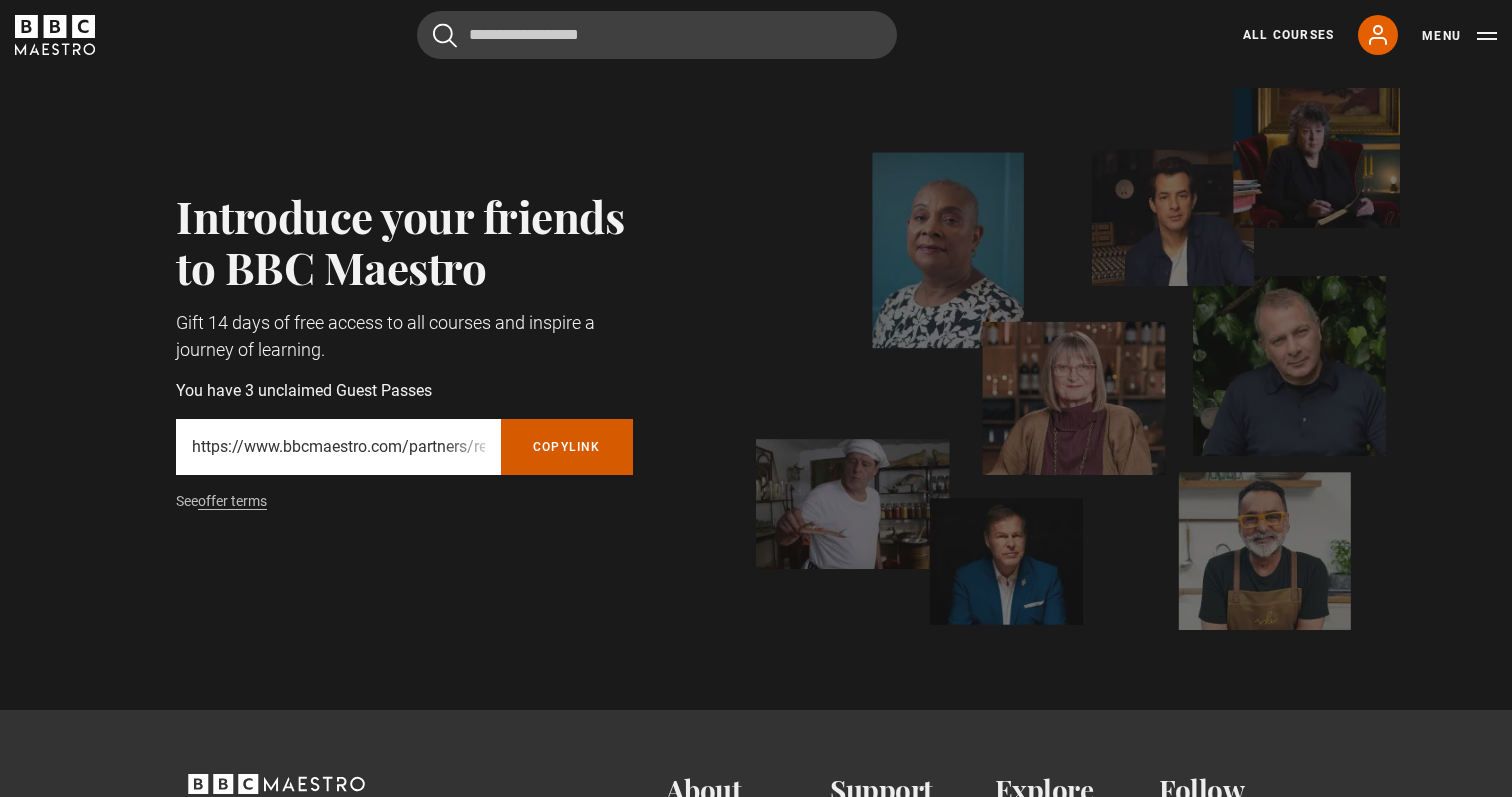 scroll, scrollTop: 74, scrollLeft: 0, axis: vertical 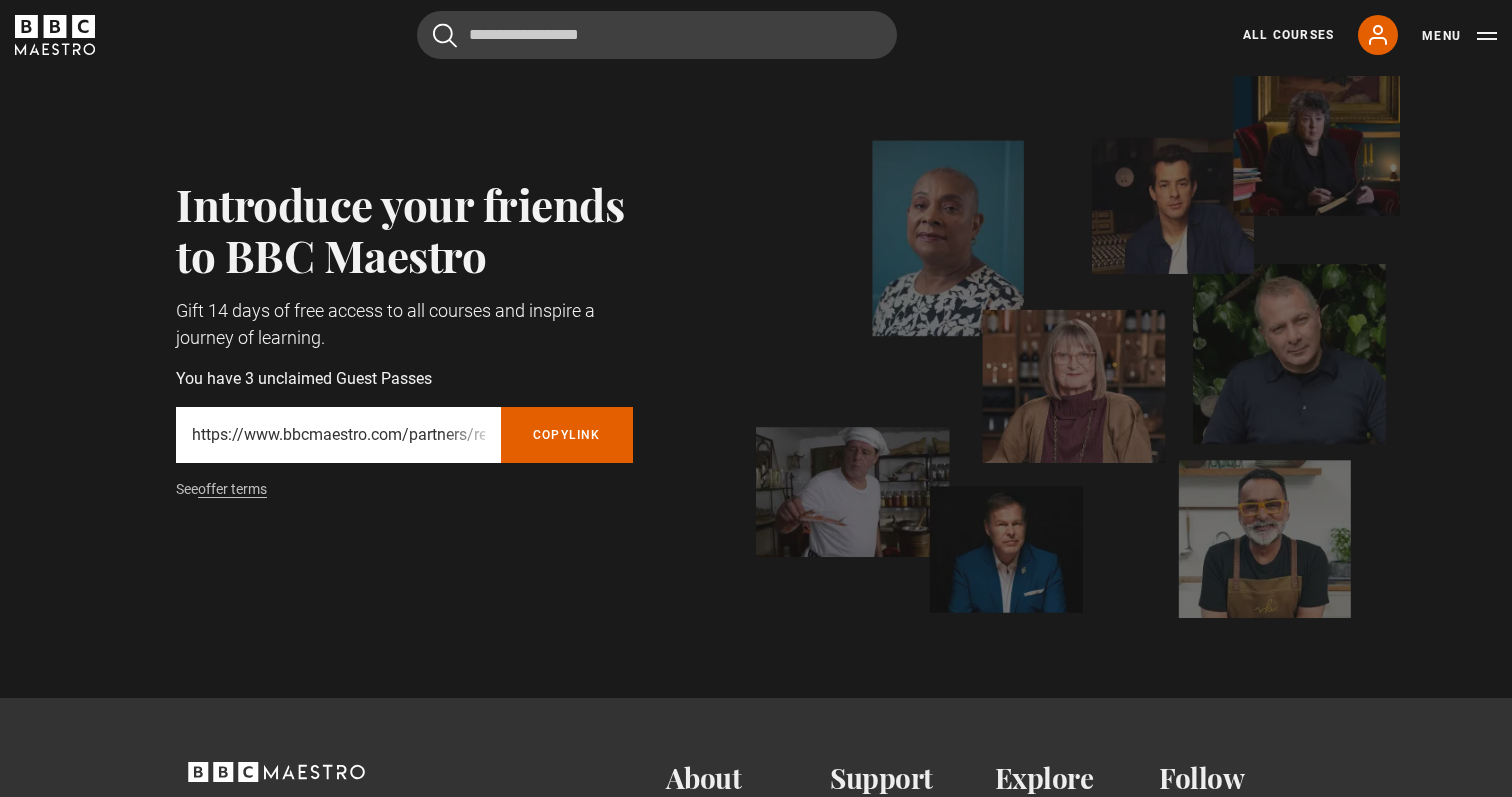 click on "Introduce your friends to BBC Maestro
Gift 14 days of free access to all courses and inspire a journey of learning.
You have 3 unclaimed Guest Passes
https://www.bbcmaestro.com/partners/redeem/token/eyJhbGciOiJIUzI1NiJ9.eyJjaWQiOjczLCJuYmYiOjE3NTQyMzU3ODgsImlhdCI6MTc1NDIzNTc4OCwiZXhwIjoxNzg1NzcxNzg4LCJyaWQiOjI4OTg4NX0.k2U_tWuX1gu257gto5LmBXmdNWEUNKMpV5d6uCEgkIU
Copy  referral  link
Copied
See  offer terms" at bounding box center (380, 347) 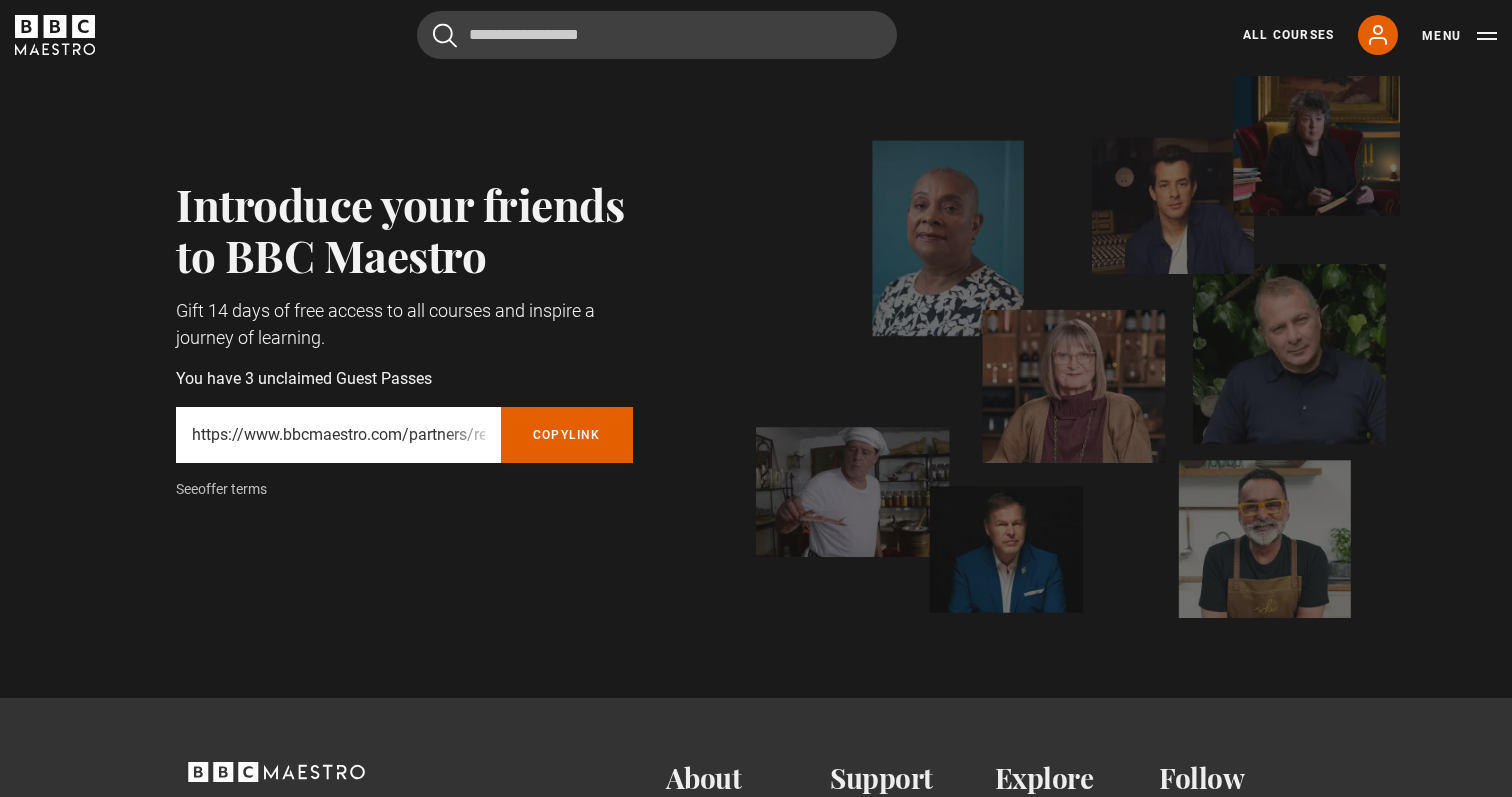 click on "offer terms" at bounding box center [232, 489] 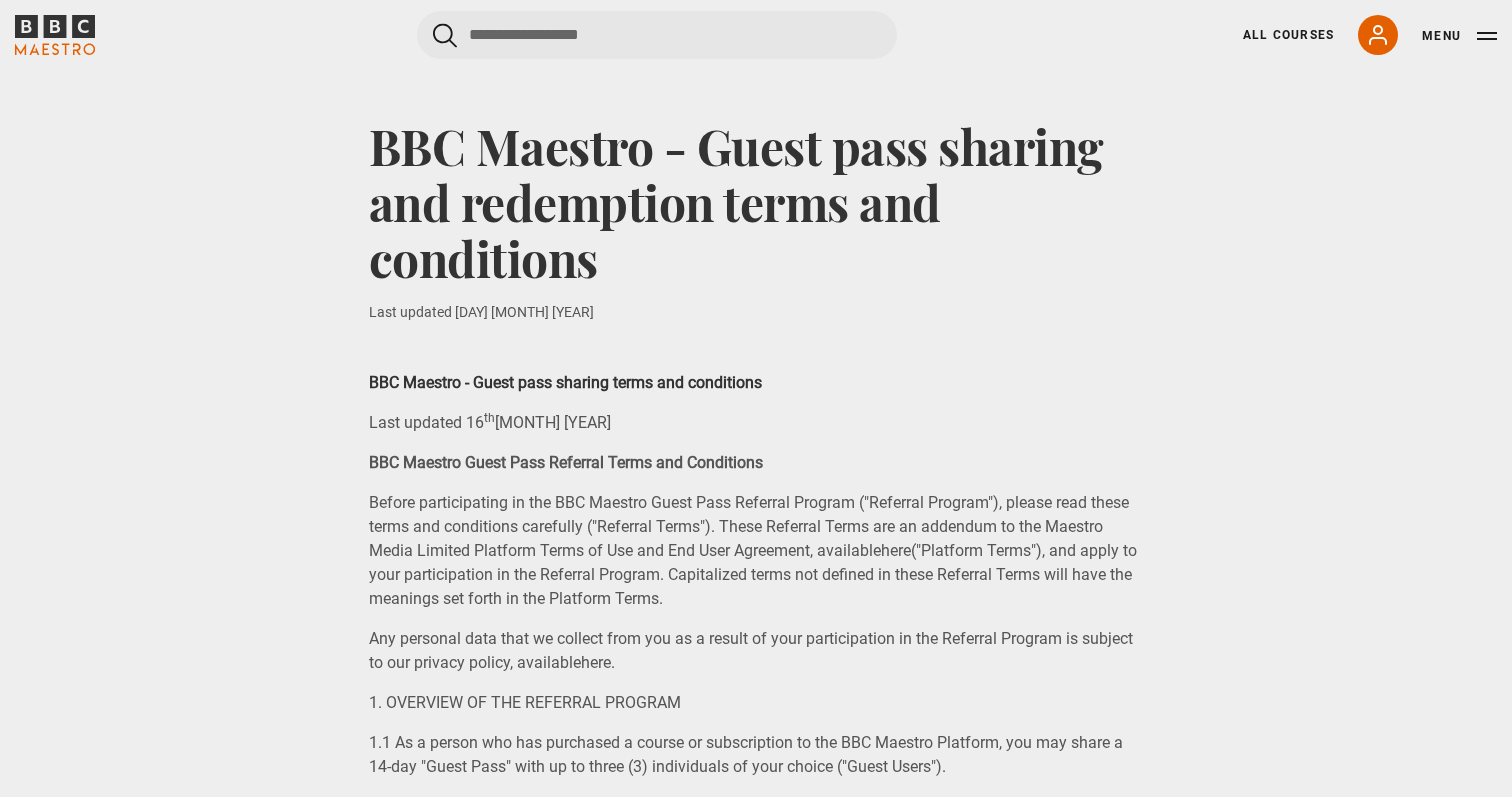 scroll, scrollTop: 0, scrollLeft: 0, axis: both 